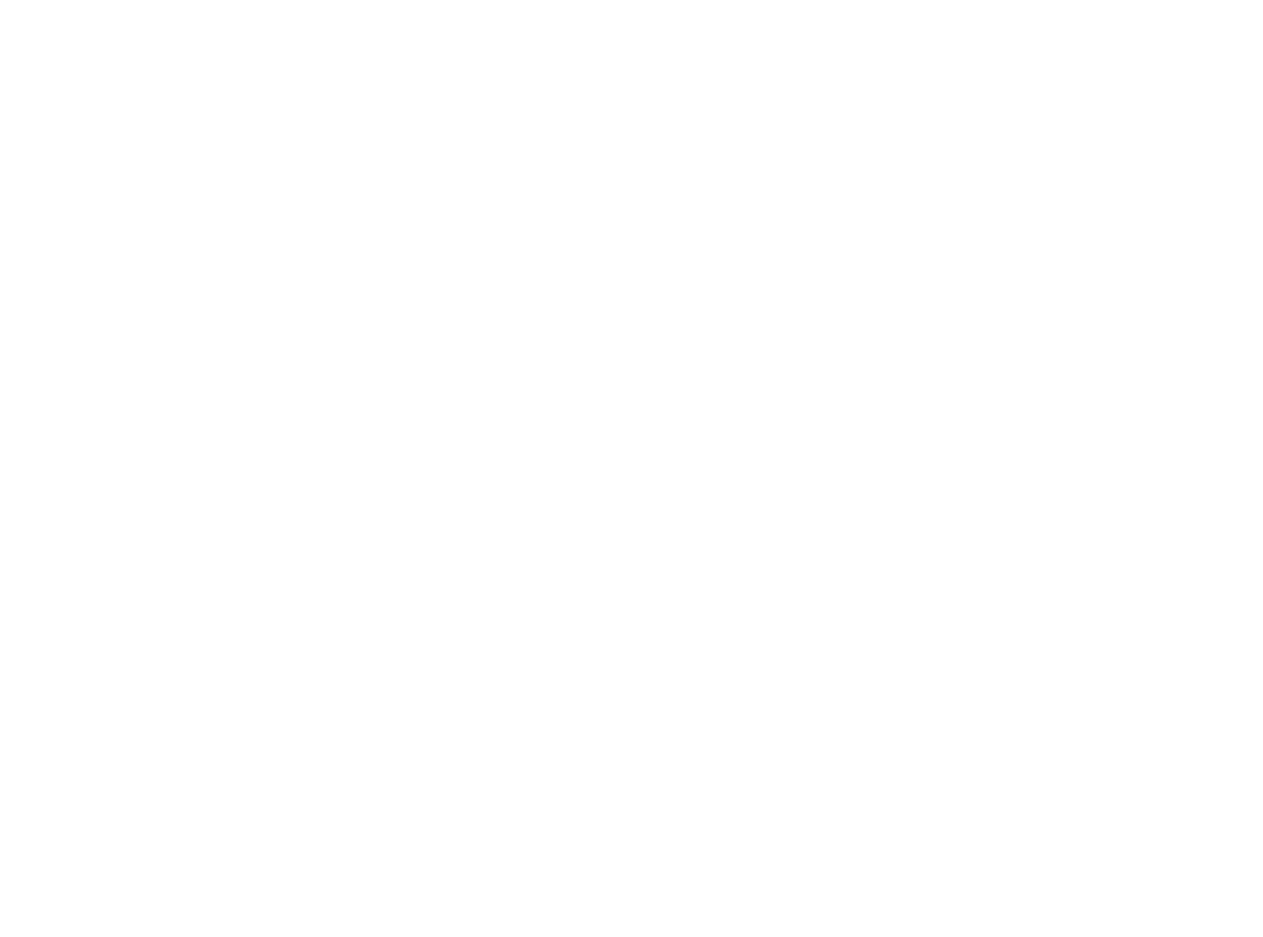 scroll, scrollTop: 0, scrollLeft: 0, axis: both 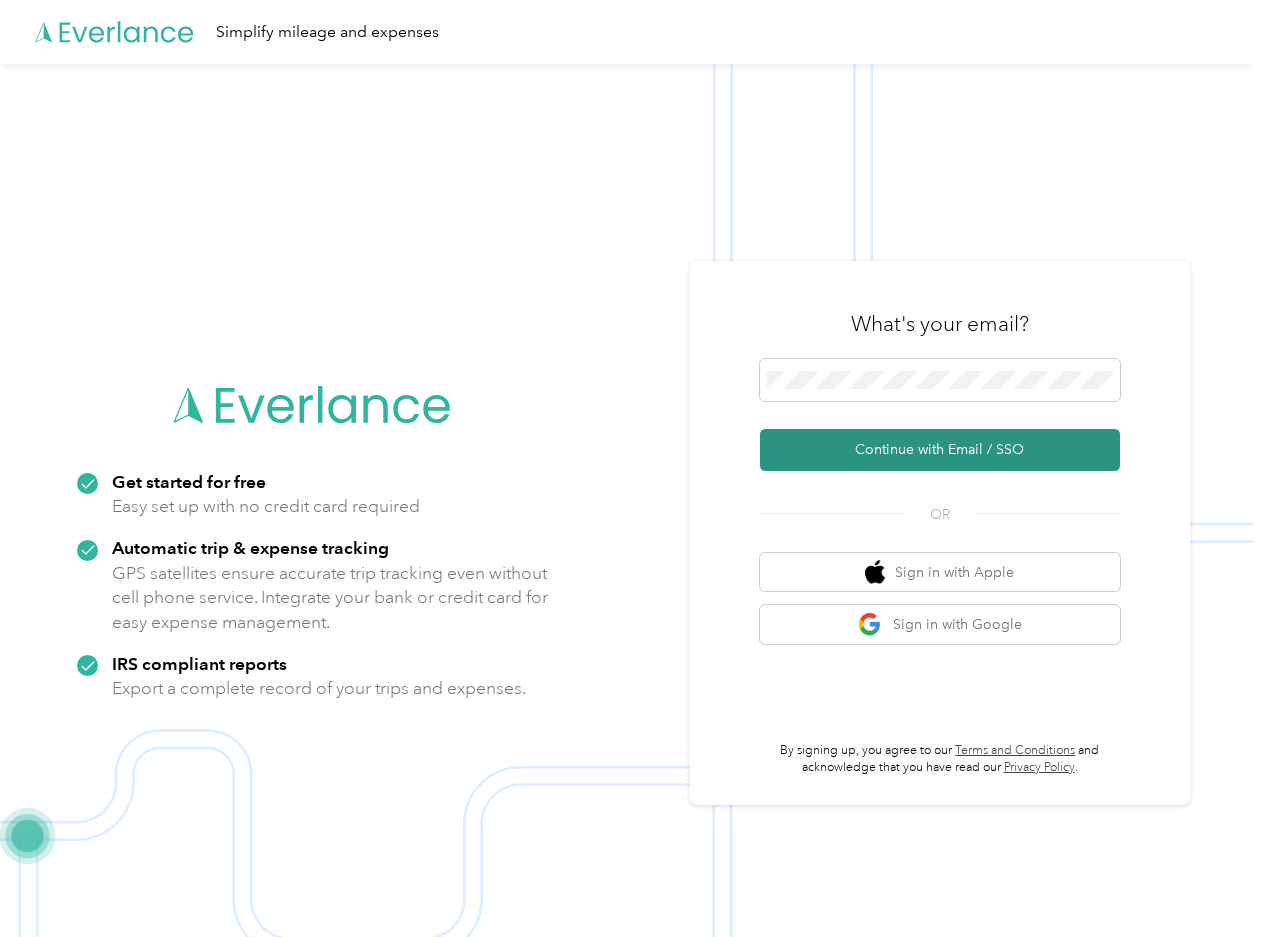 click on "Continue with Email / SSO" at bounding box center (940, 450) 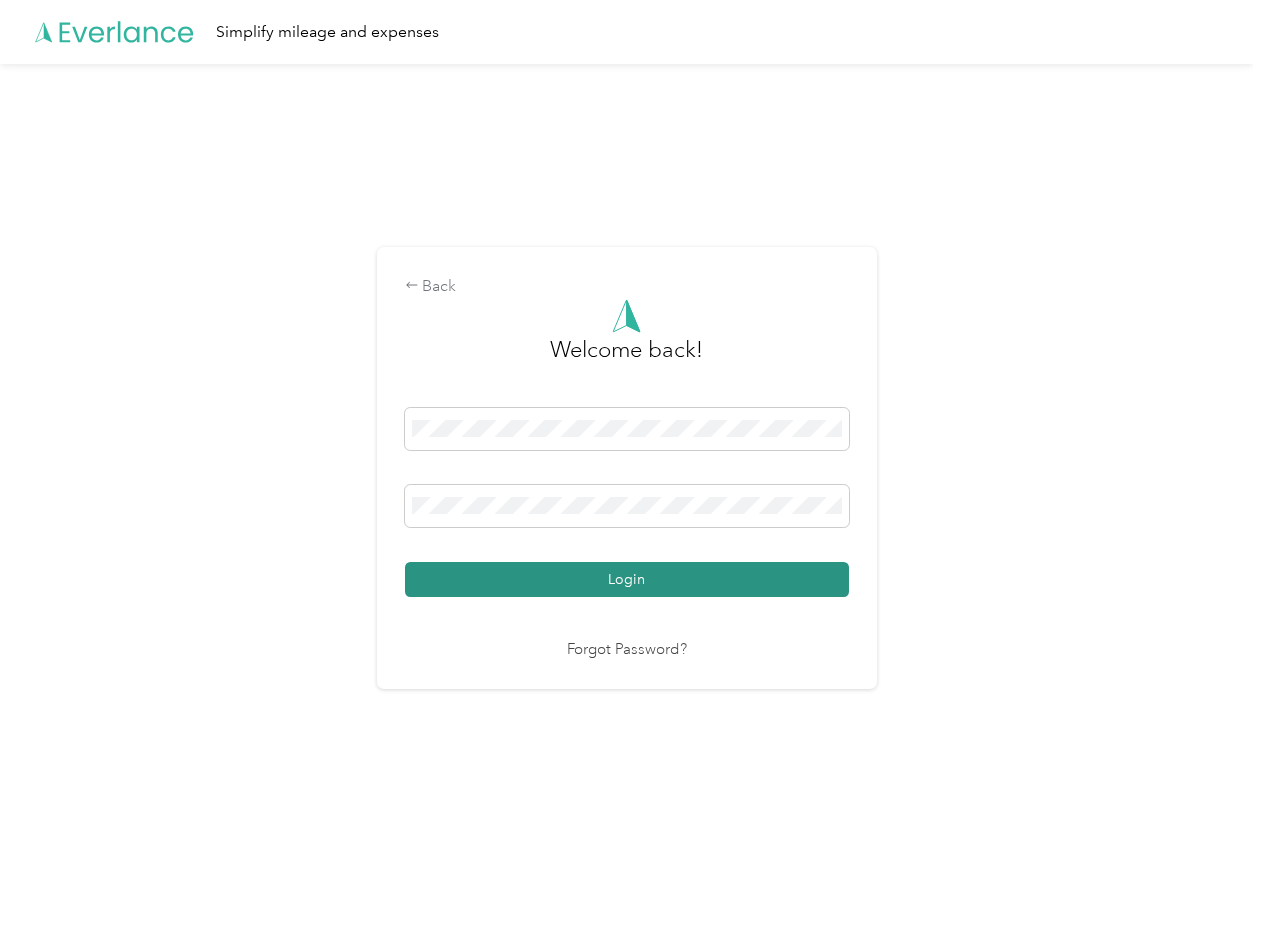 click on "Login" at bounding box center [627, 579] 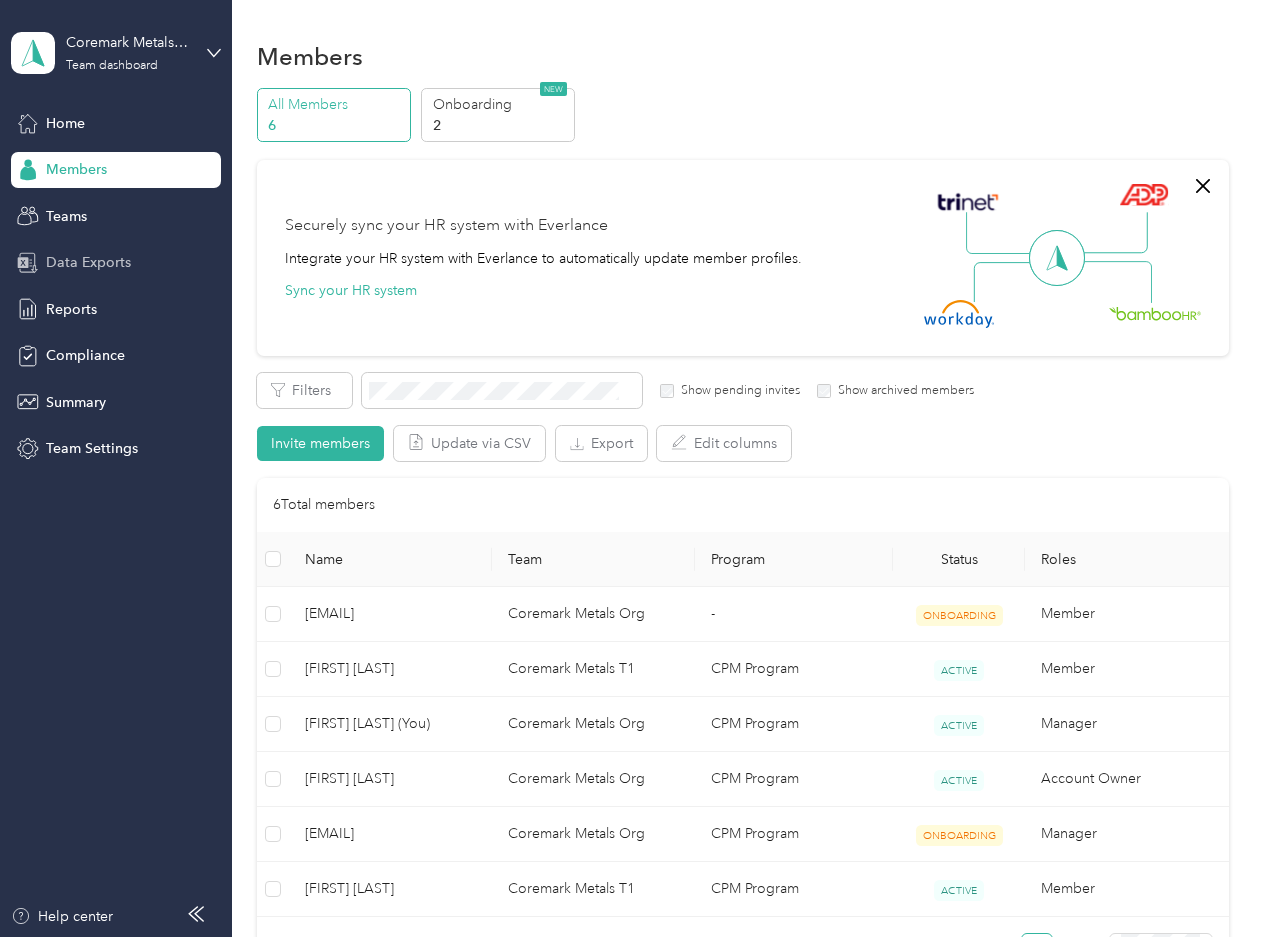 click on "Data Exports" at bounding box center (88, 262) 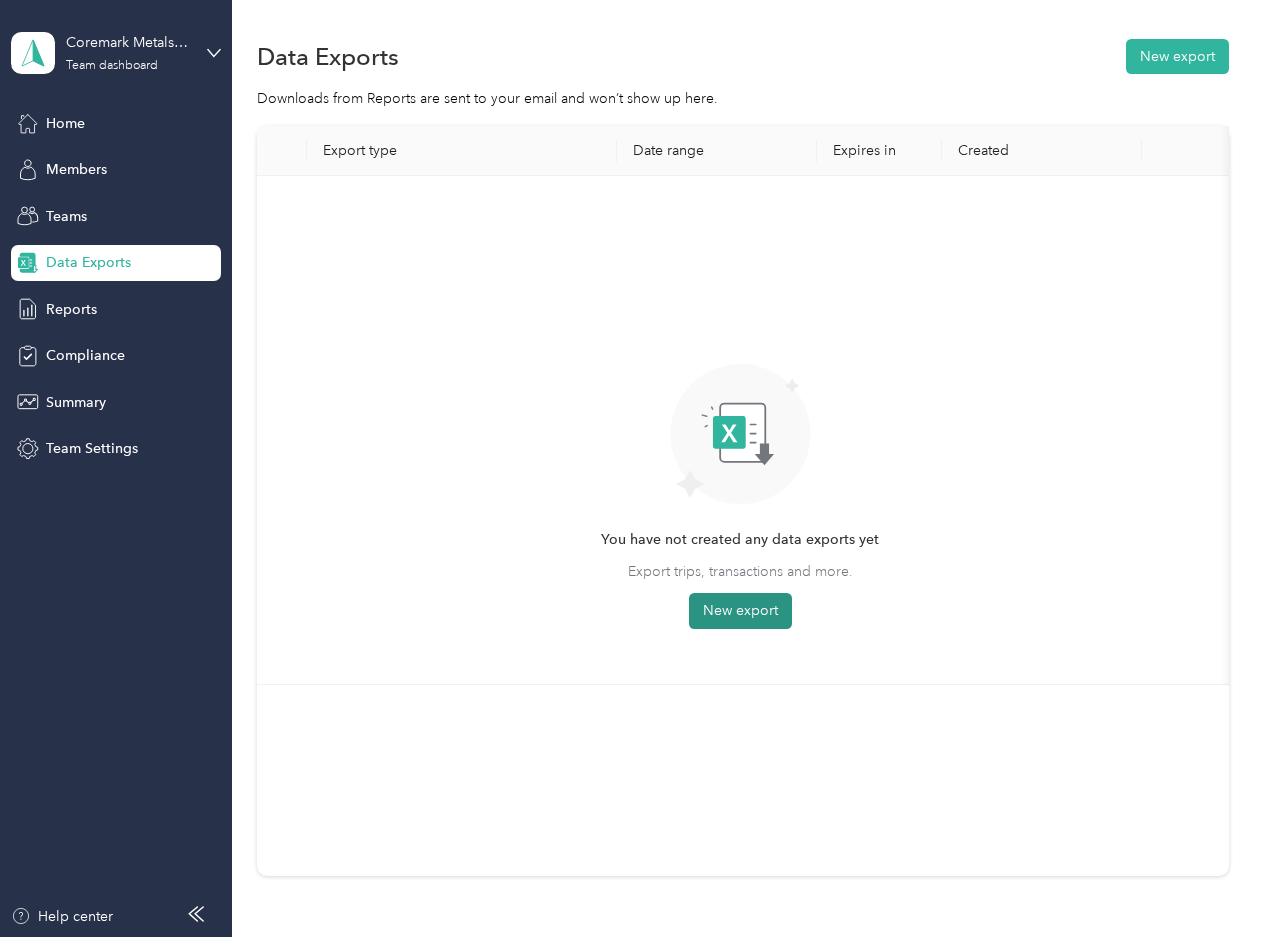 click on "New export" at bounding box center [740, 611] 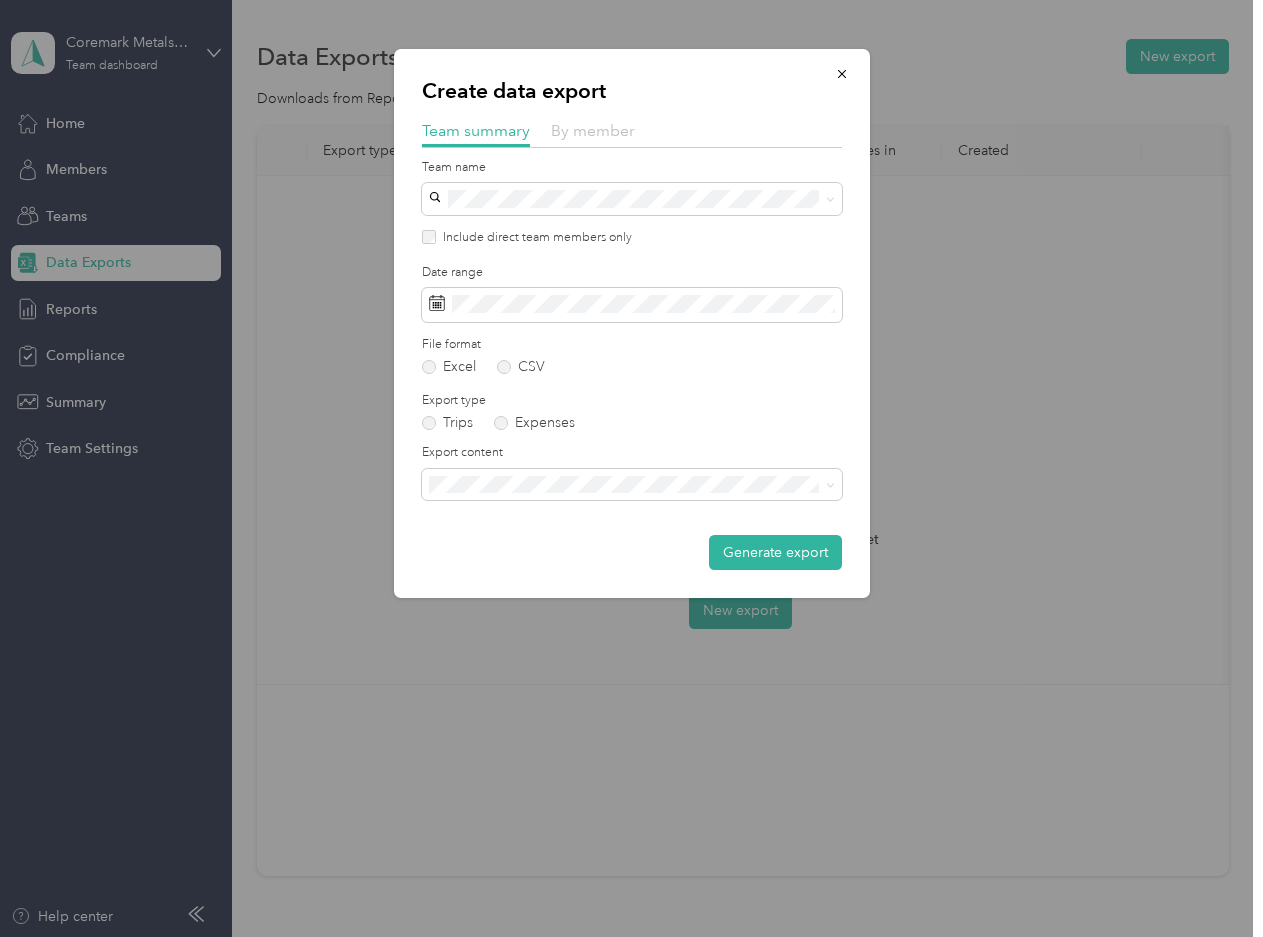 click on "By member" at bounding box center [593, 130] 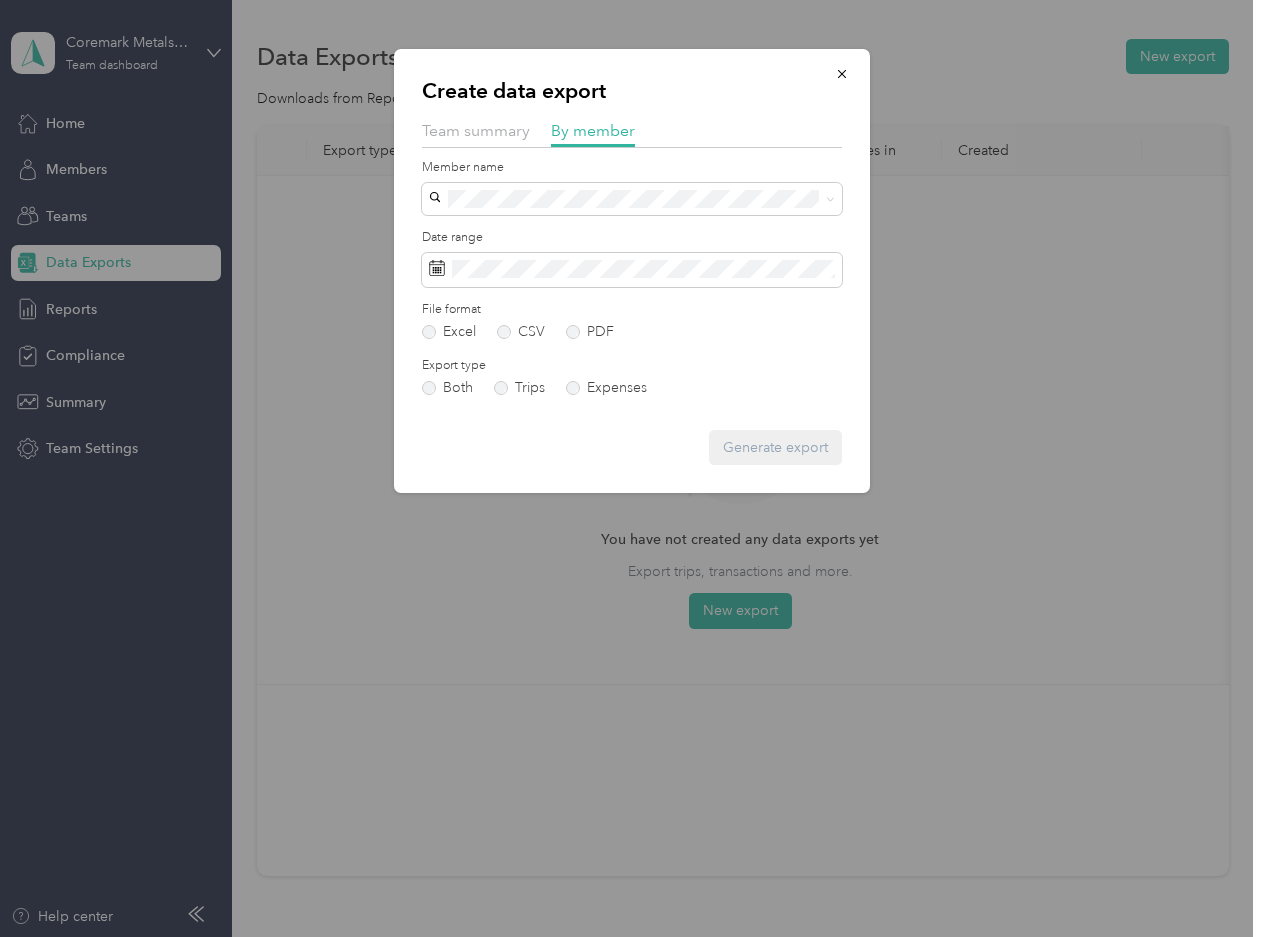 click on "[EMAIL] [FIRST] [LAST] [FIRST] [LAST] [EMAIL] [FIRST] [LAST]" at bounding box center [632, 317] 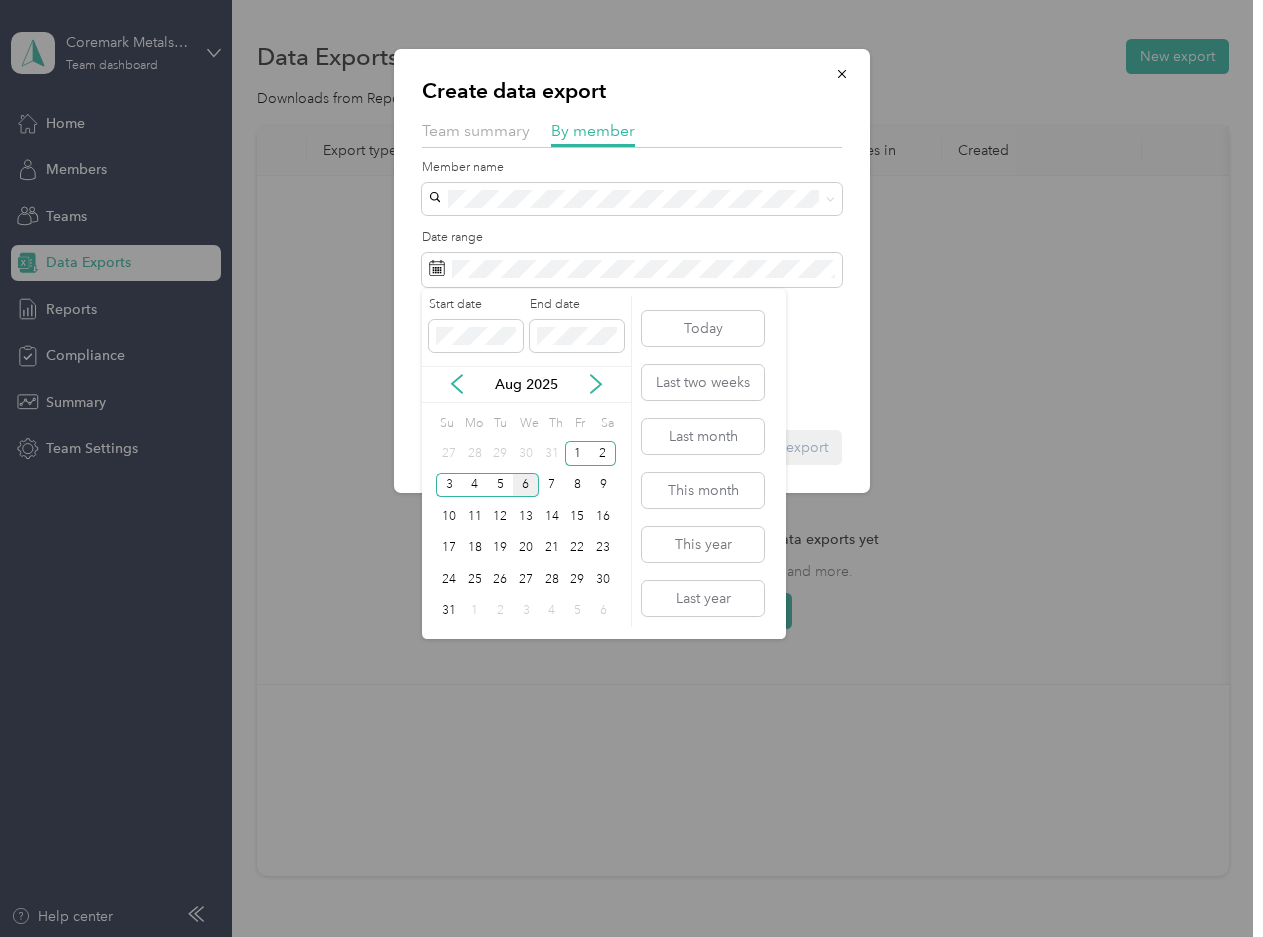 click on "Aug 2025" at bounding box center (526, 384) 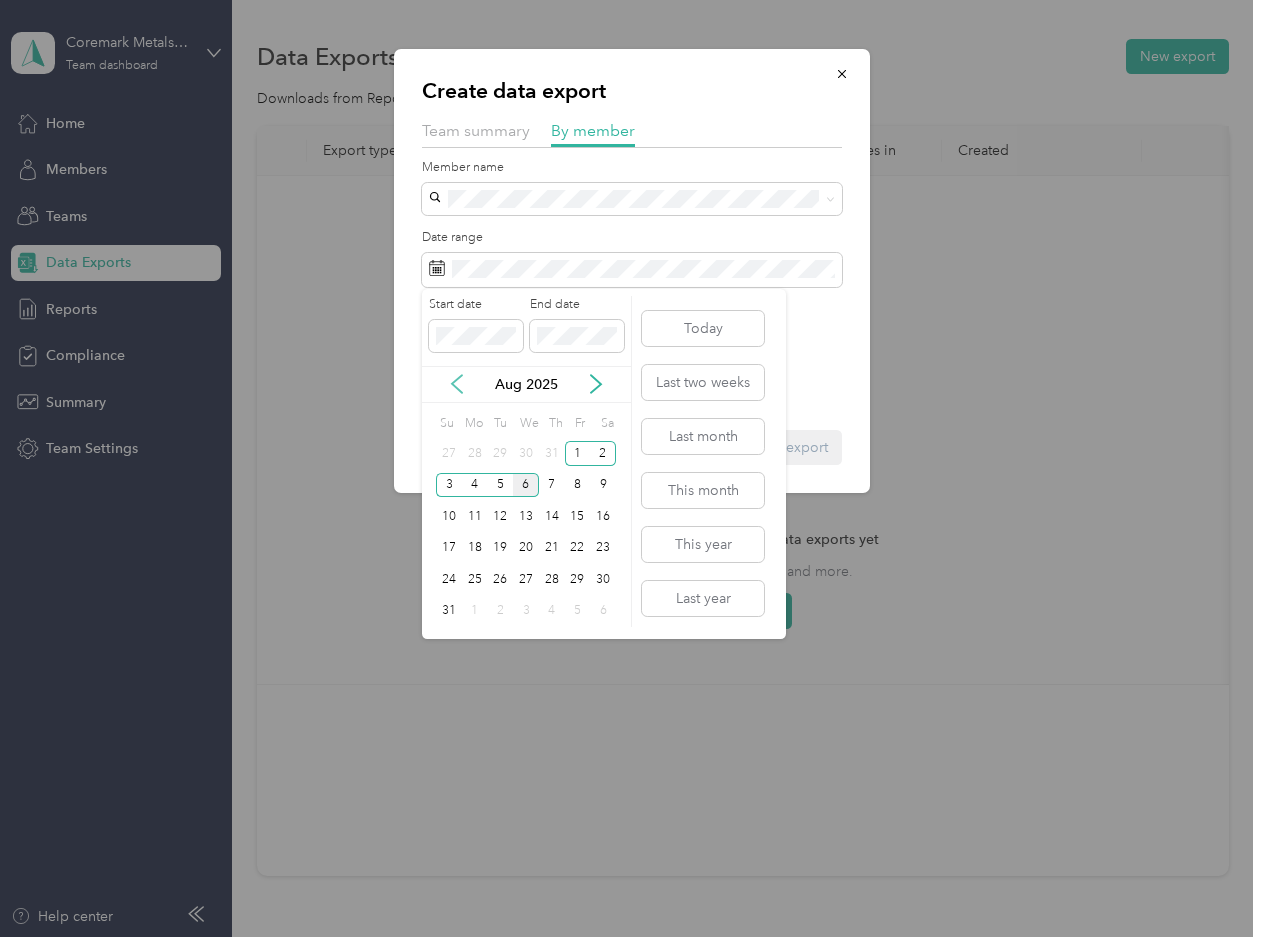 click 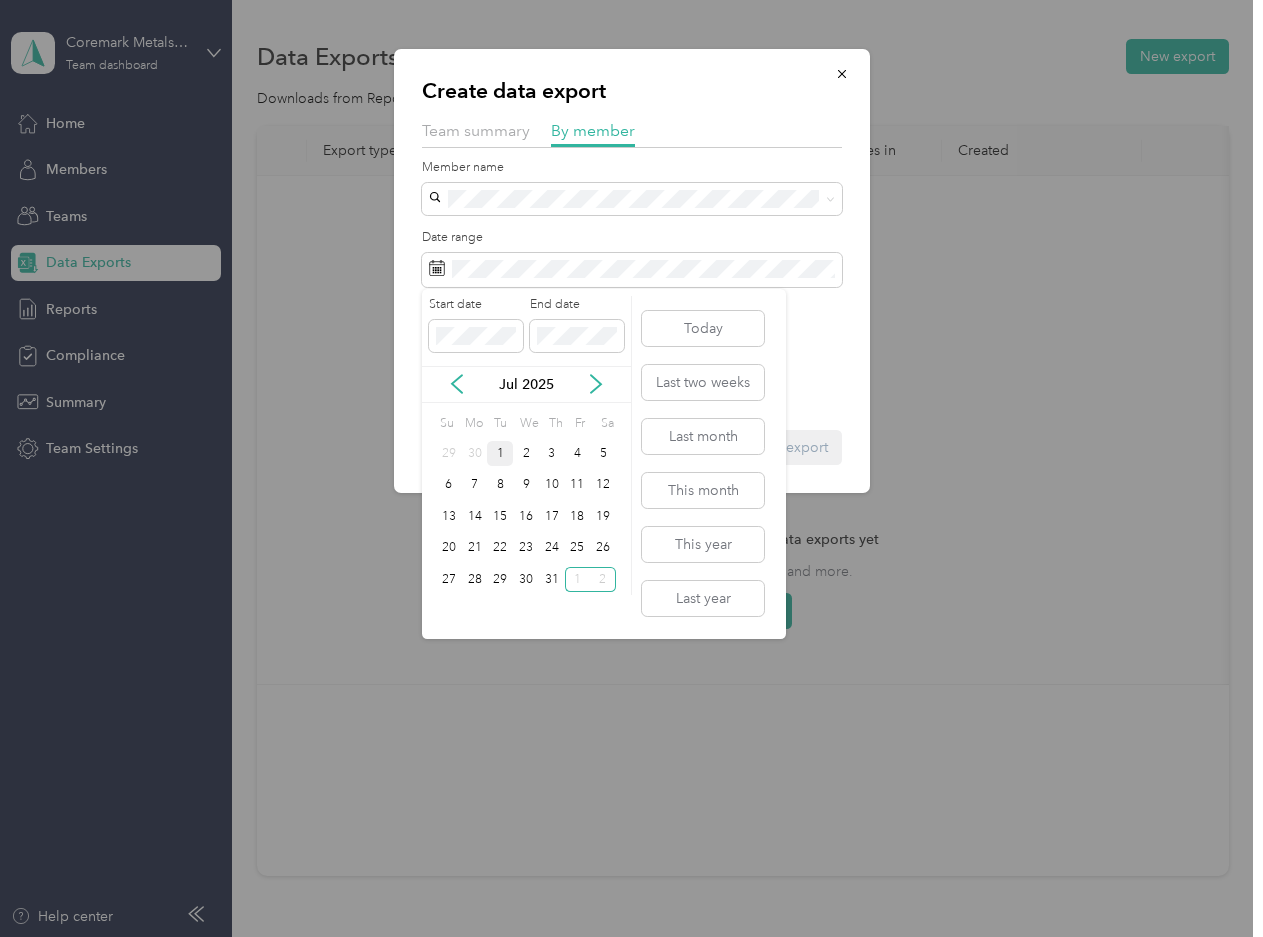 click on "1" at bounding box center [500, 453] 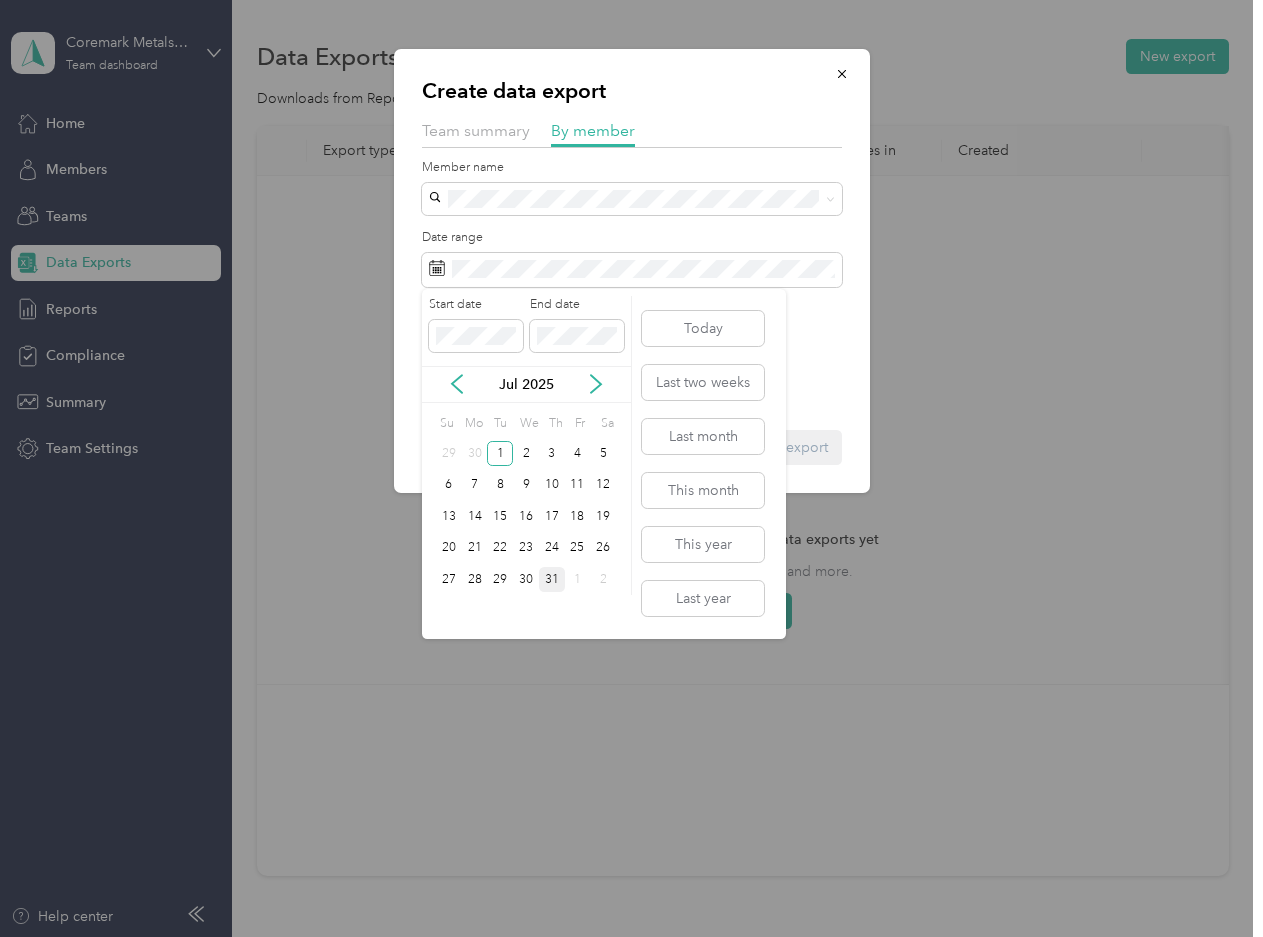 click on "31" at bounding box center (552, 579) 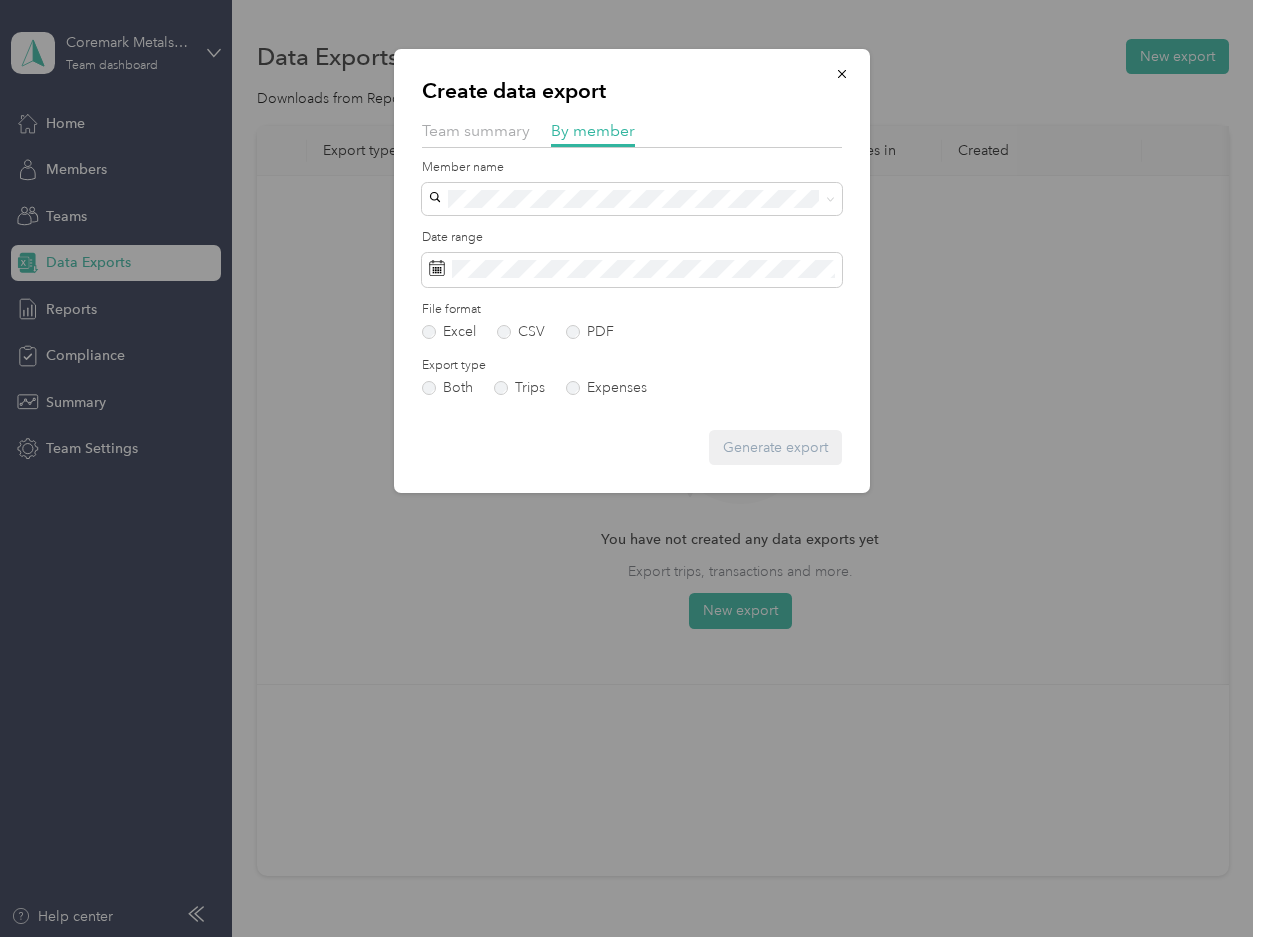 click on "Generate export" at bounding box center [632, 447] 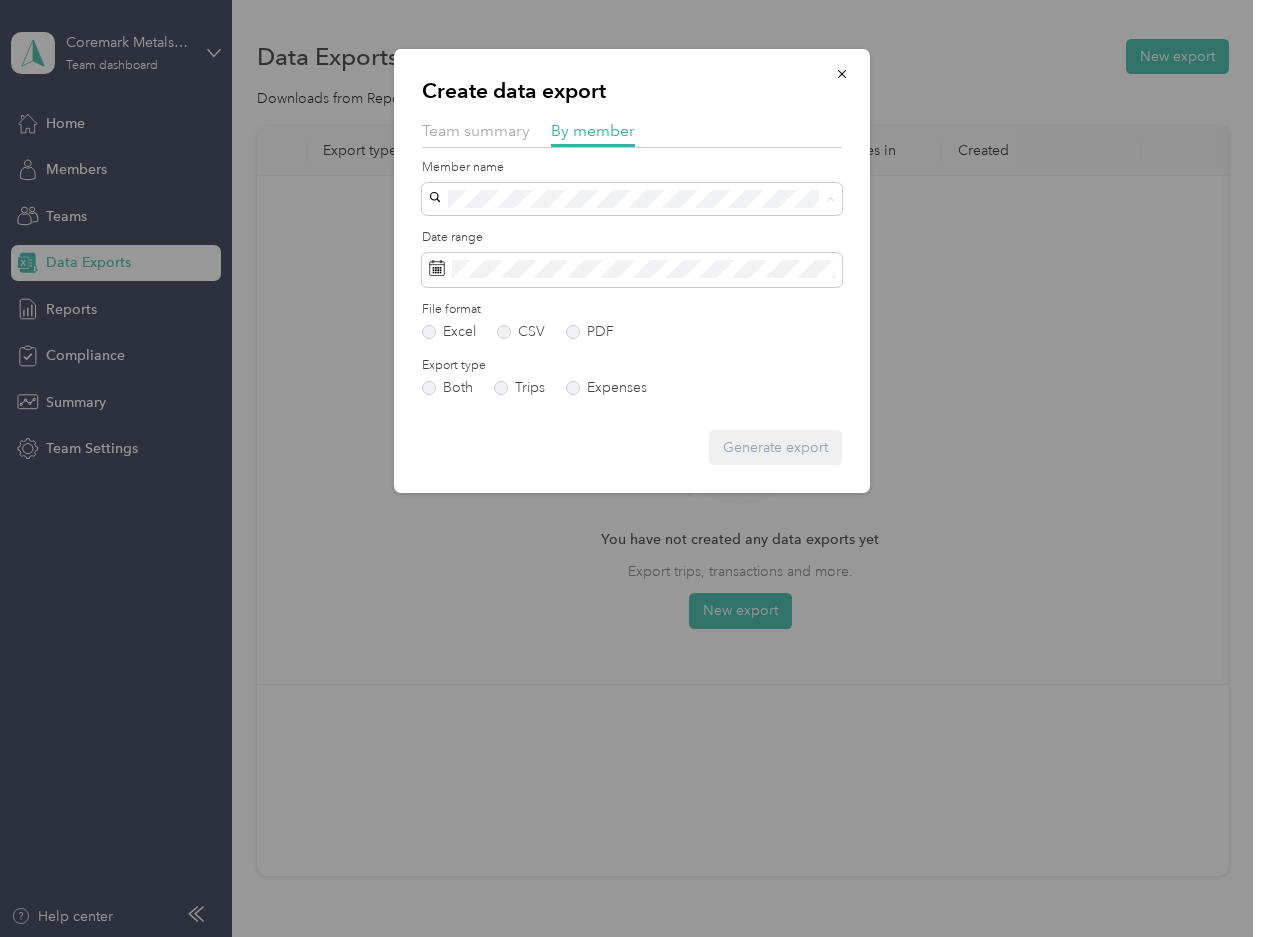 click on "[FIRST] [LAST]" at bounding box center (632, 269) 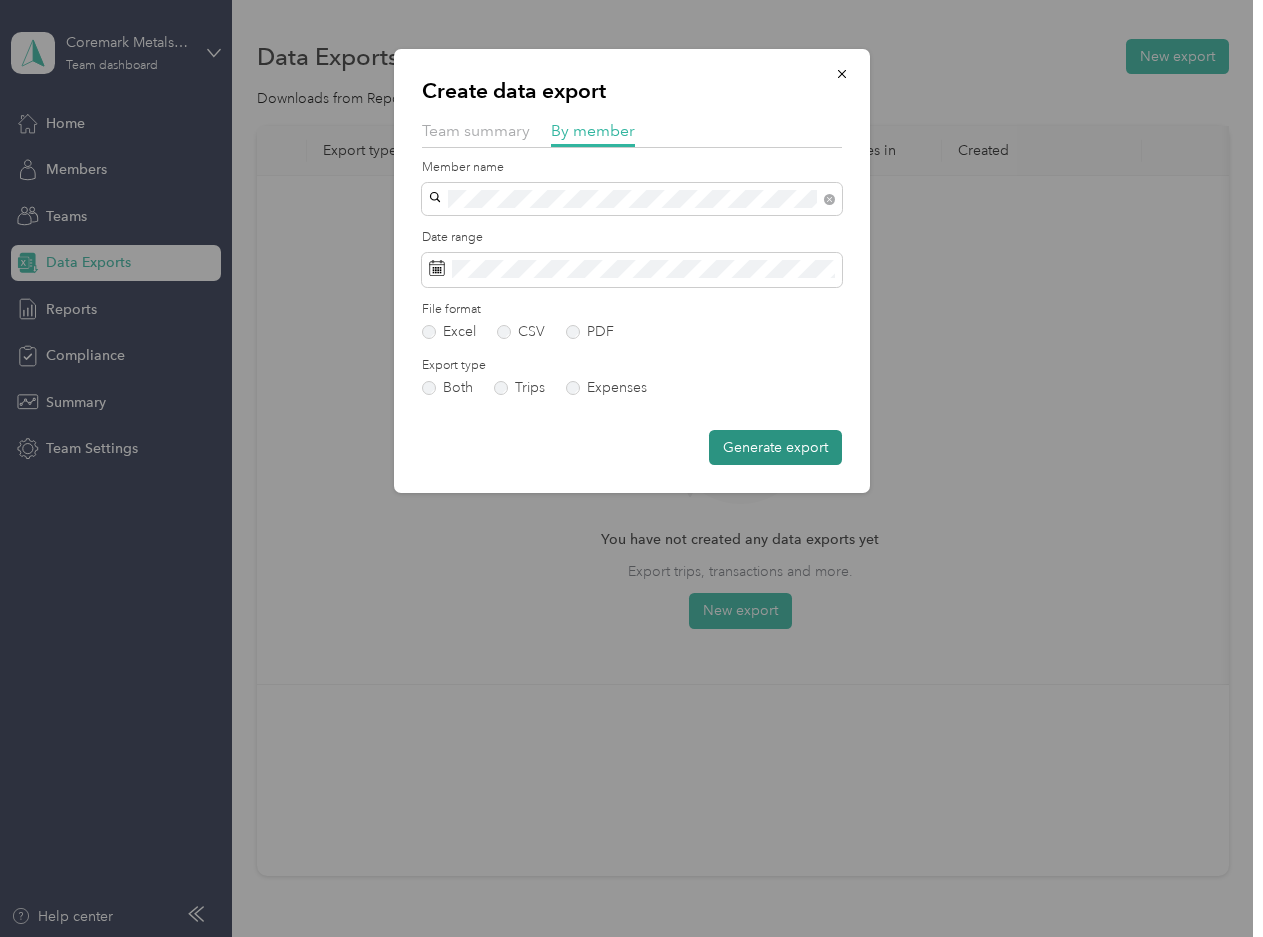 click on "Generate export" at bounding box center [775, 447] 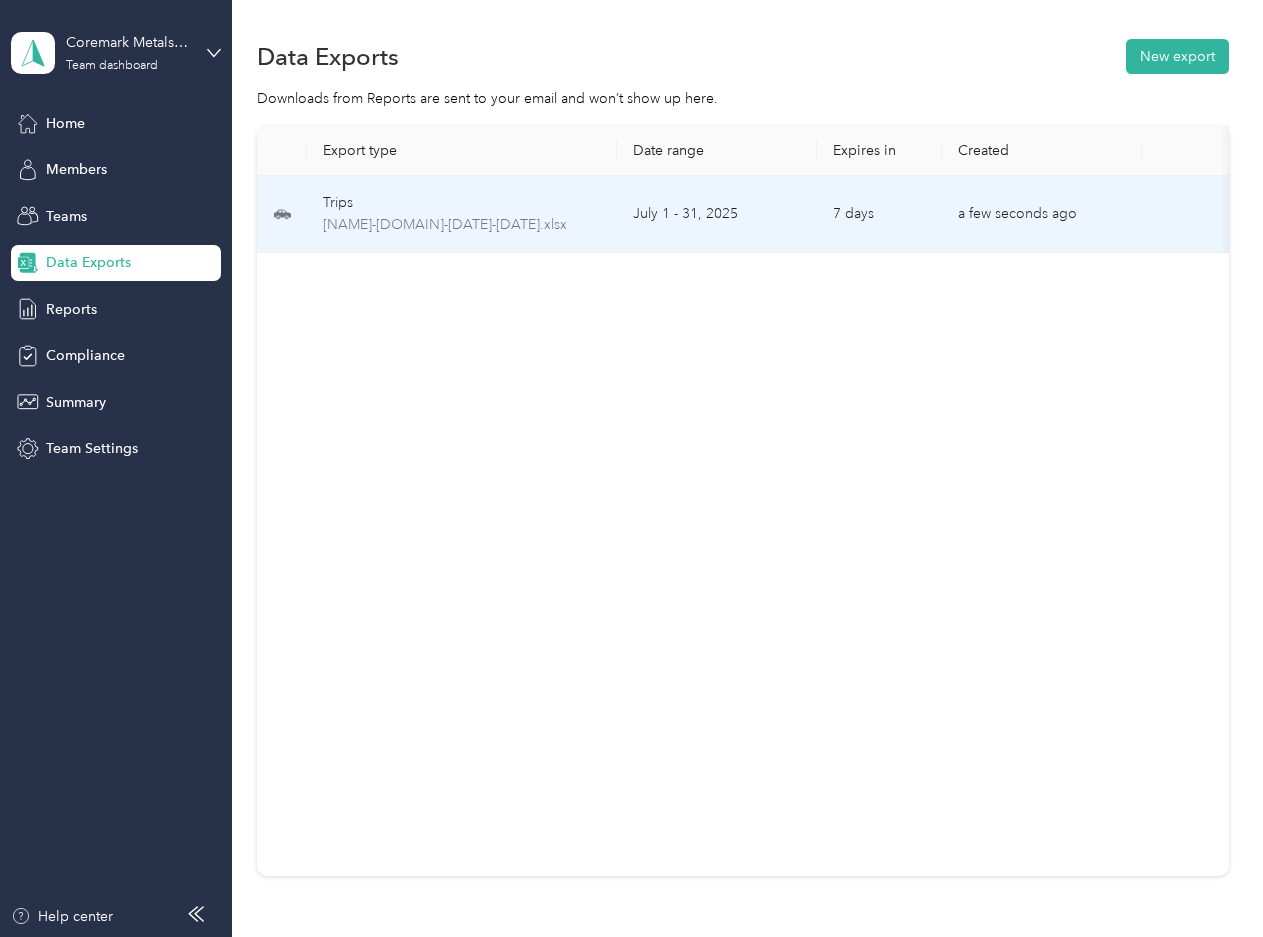 click on "a few seconds ago" at bounding box center [1042, 214] 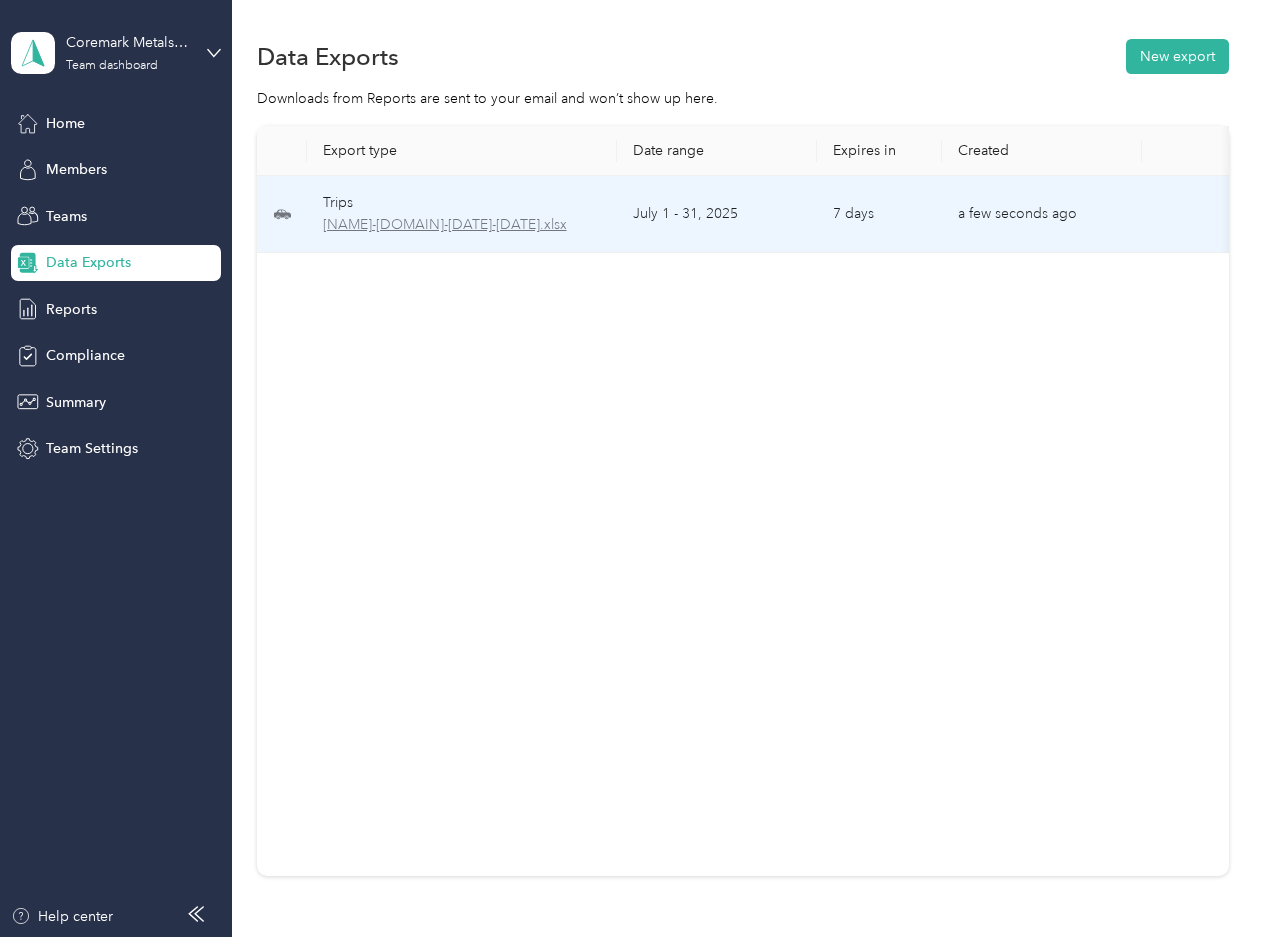 click on "[NAME]-[DOMAIN]-[DATE]-[DATE].xlsx" at bounding box center [462, 225] 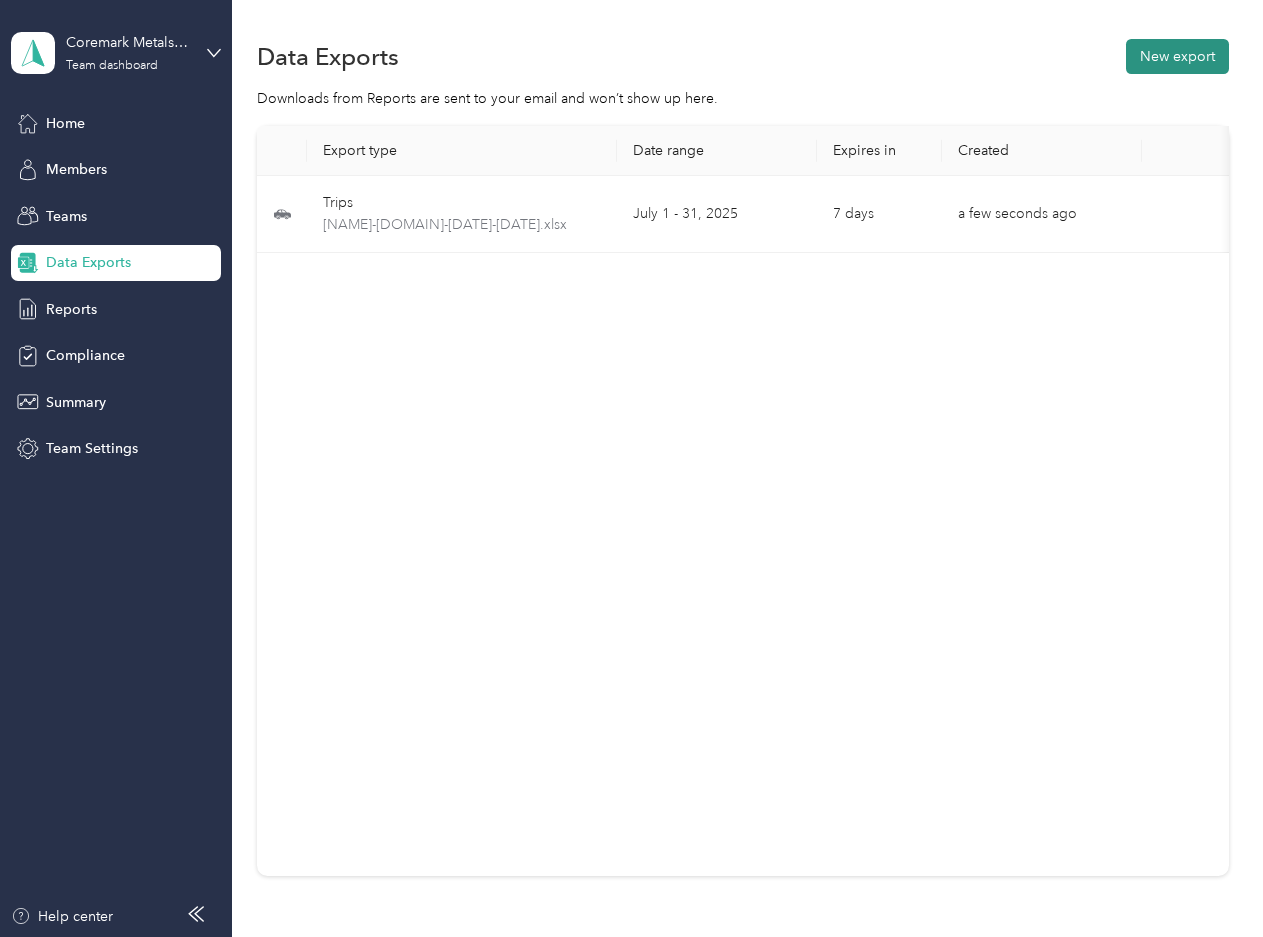 click on "New export" at bounding box center (1177, 56) 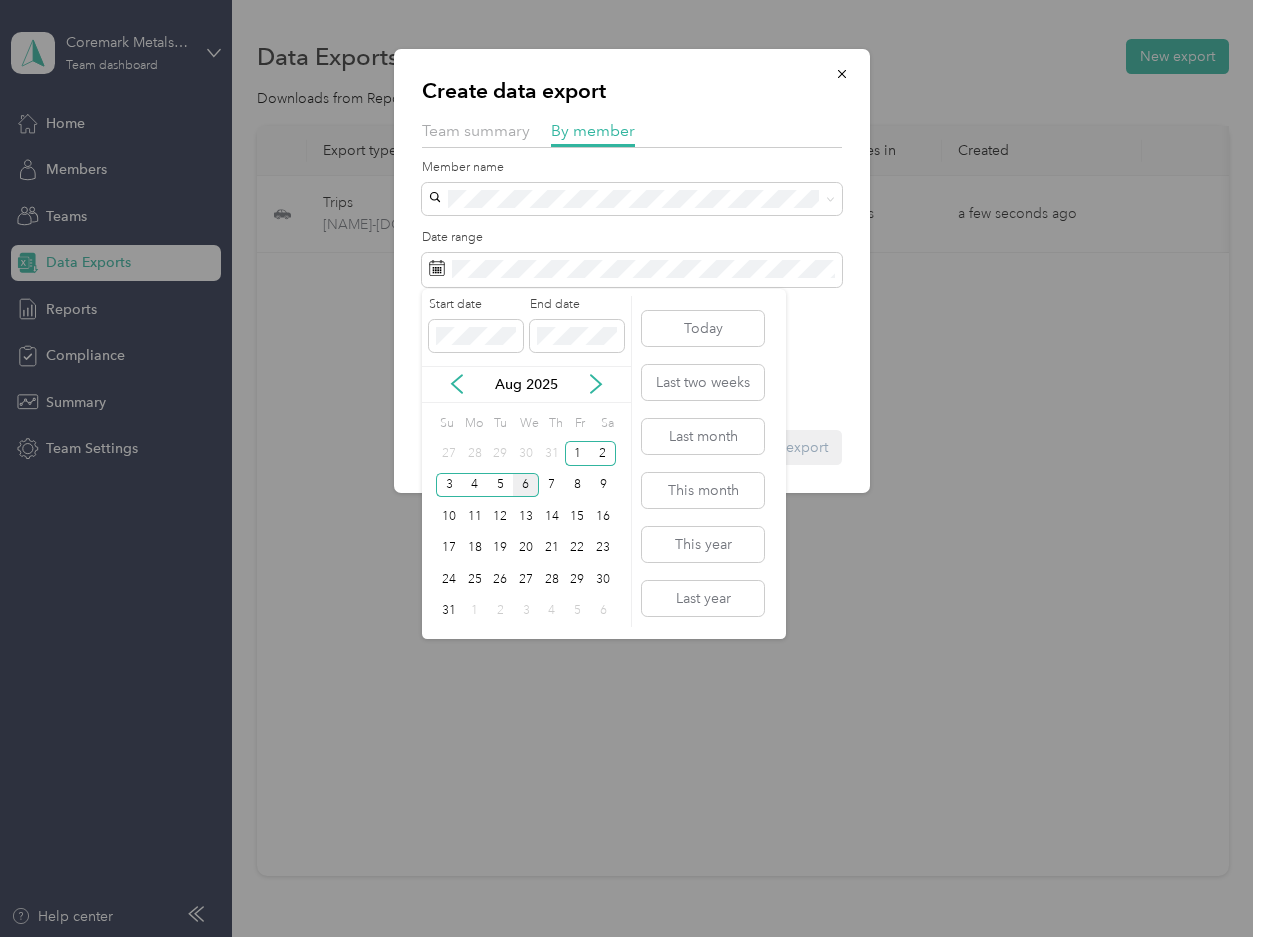 drag, startPoint x: 453, startPoint y: 380, endPoint x: 486, endPoint y: 427, distance: 57.428215 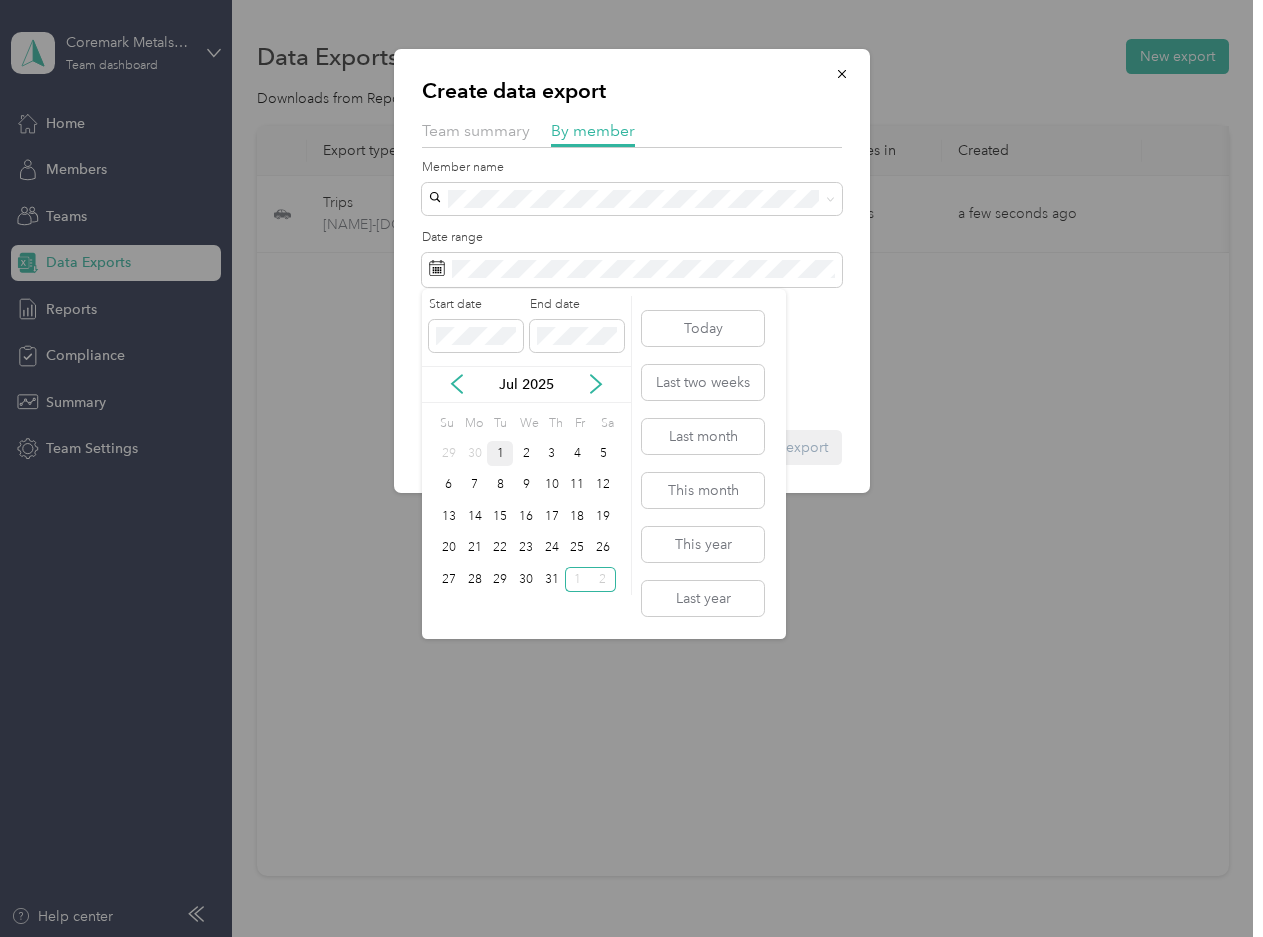 click on "1" at bounding box center [500, 453] 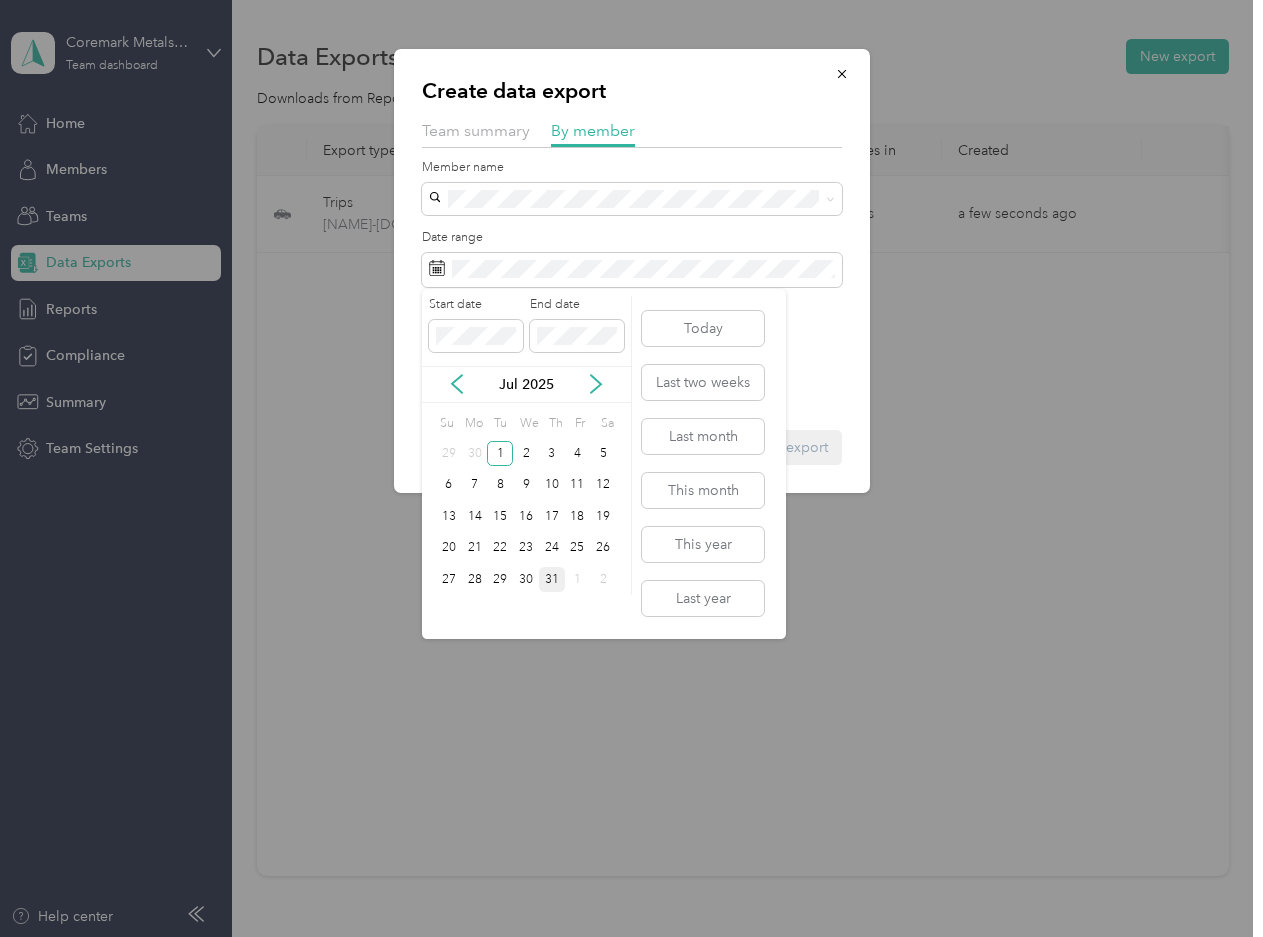 click on "31" at bounding box center (552, 579) 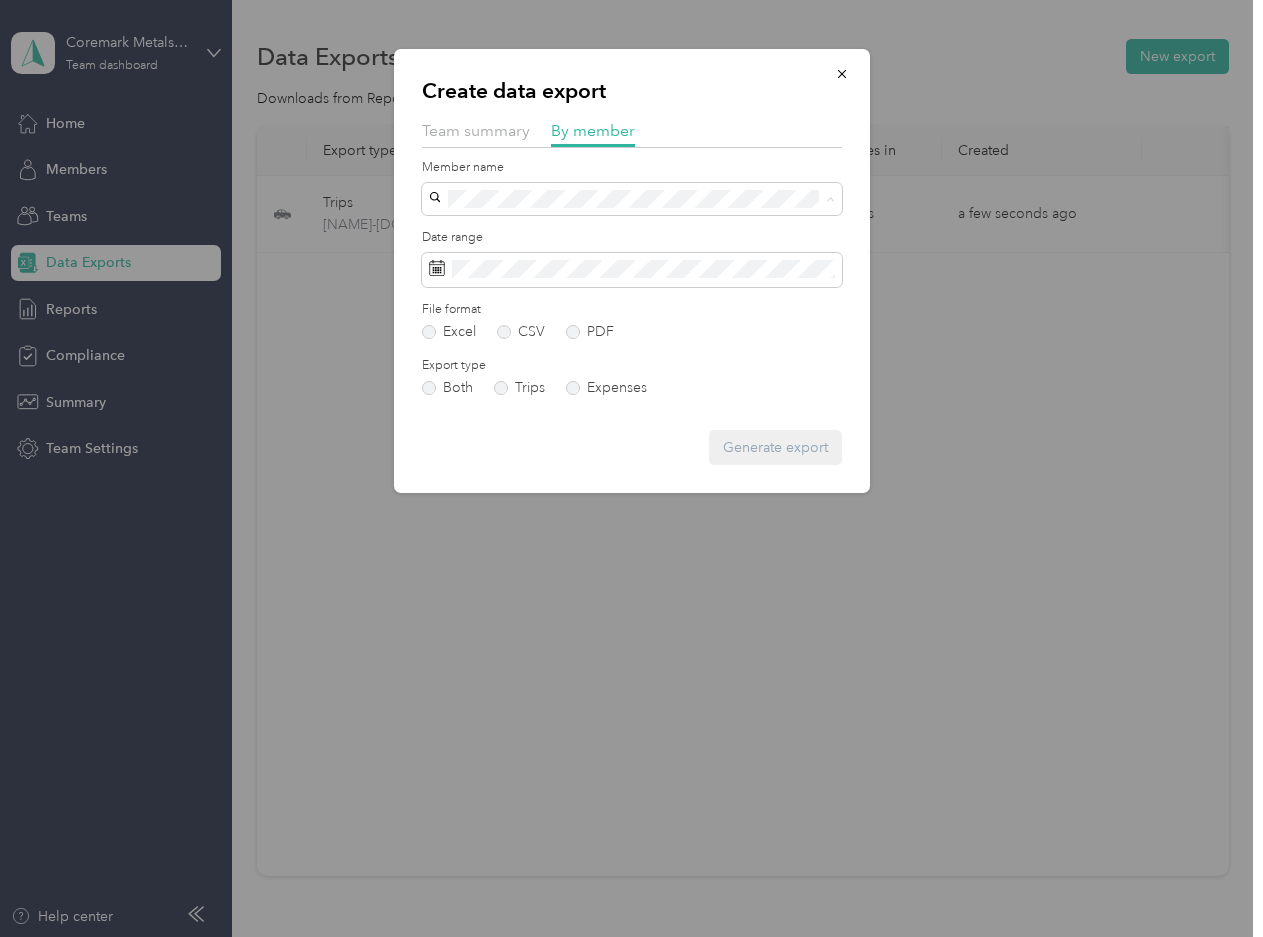click on "[FIRST] [LAST]" at bounding box center (632, 409) 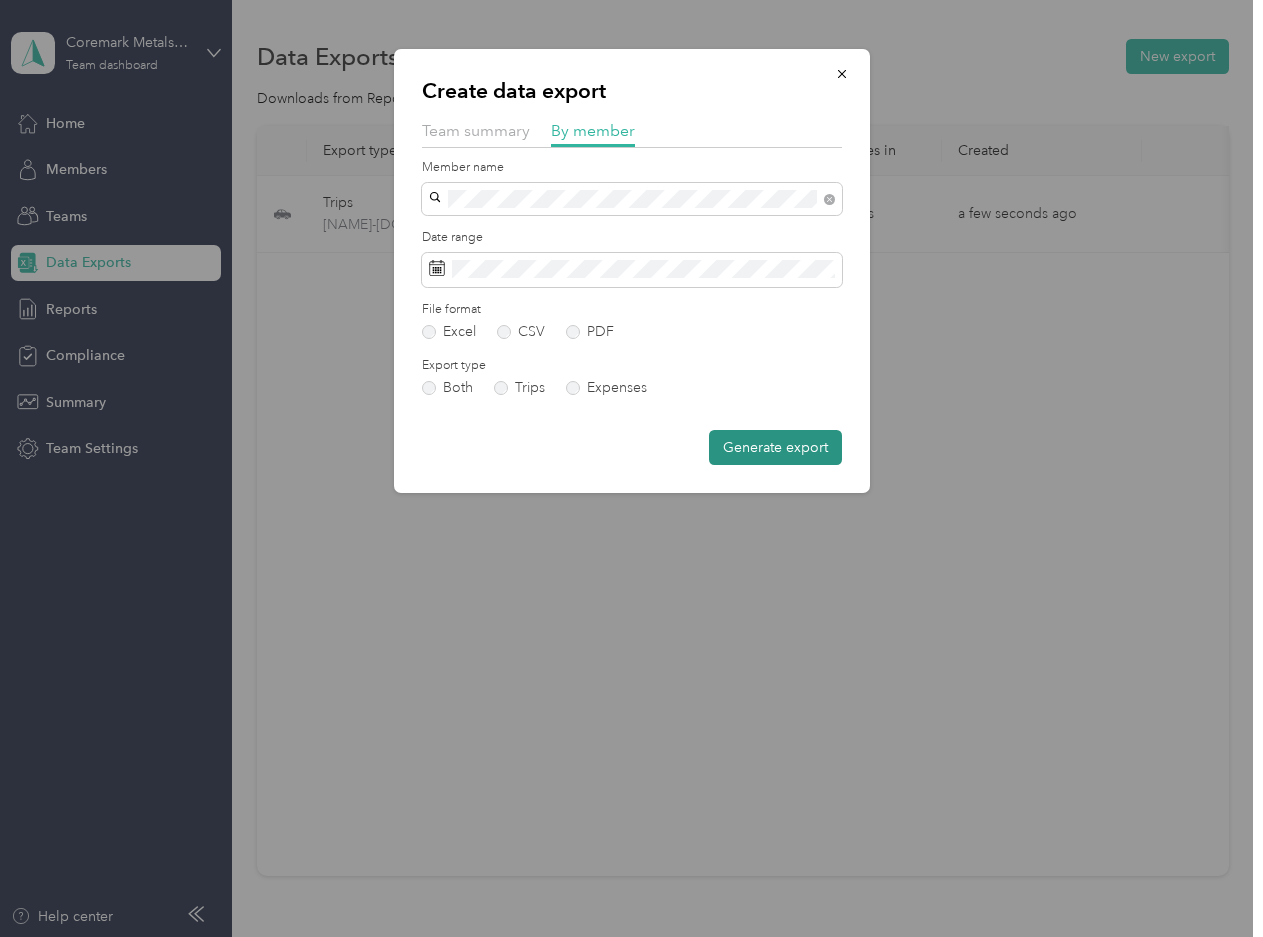 click on "Generate export" at bounding box center [775, 447] 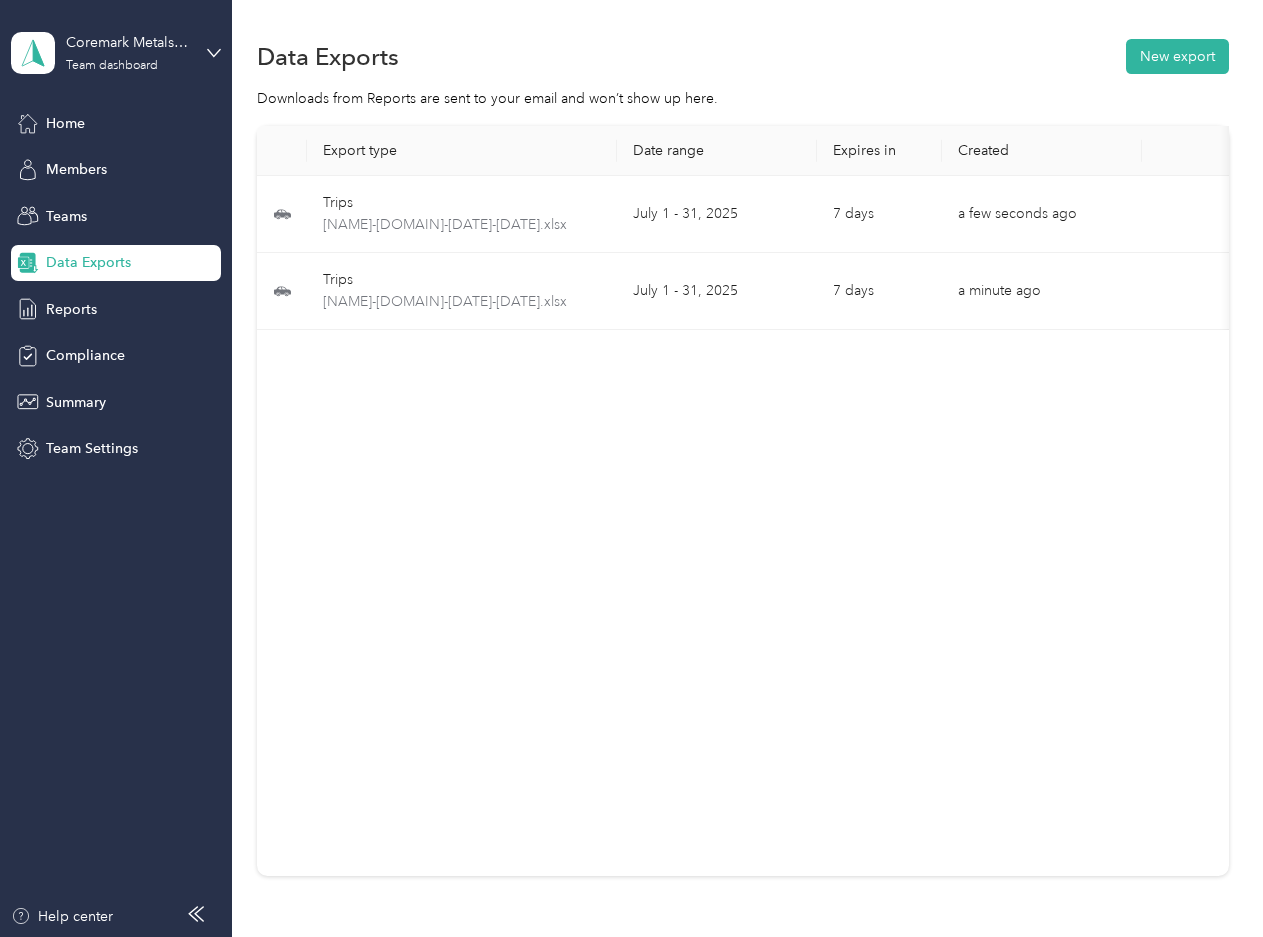 drag, startPoint x: 67, startPoint y: 782, endPoint x: 128, endPoint y: 631, distance: 162.85576 